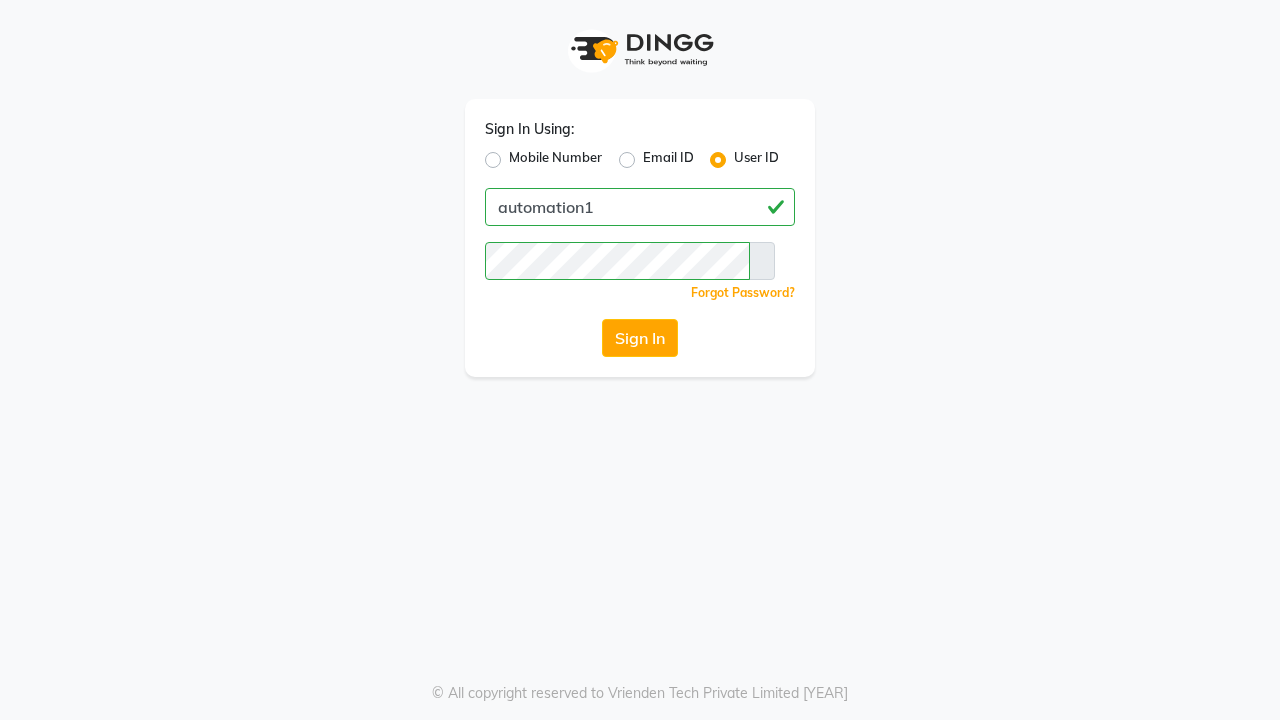 scroll, scrollTop: 0, scrollLeft: 0, axis: both 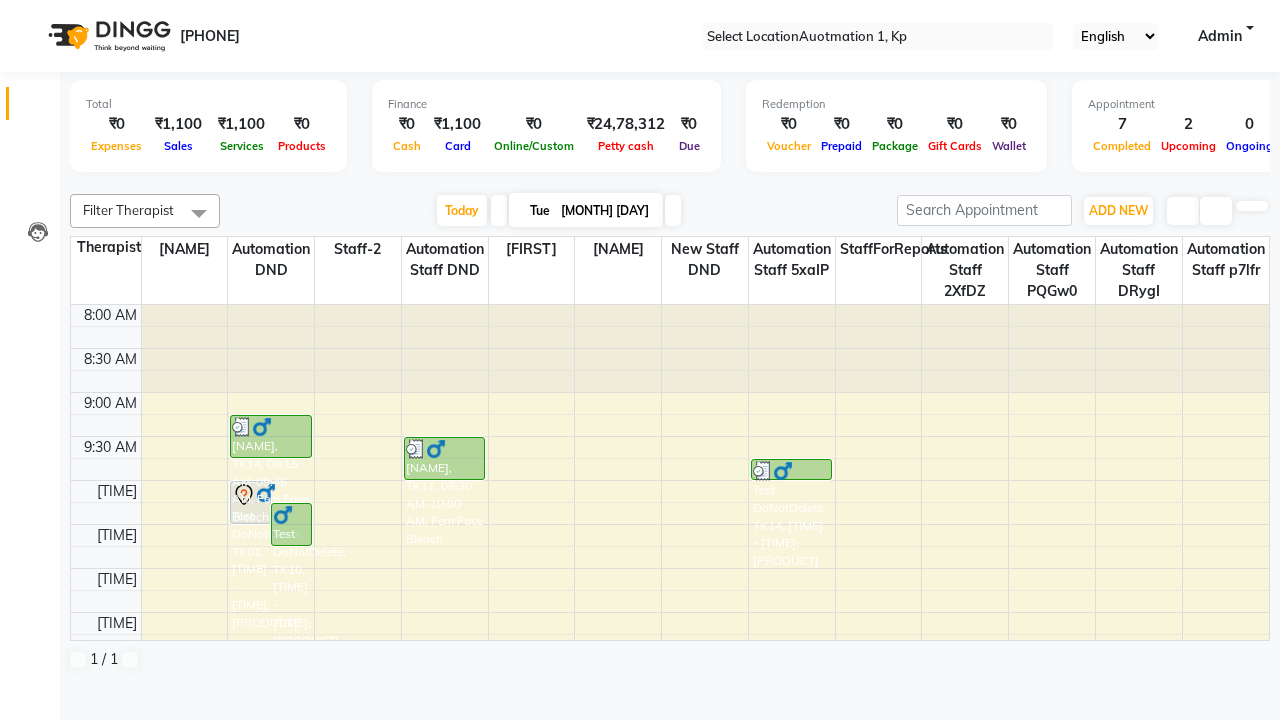 click at bounding box center [31, 8] 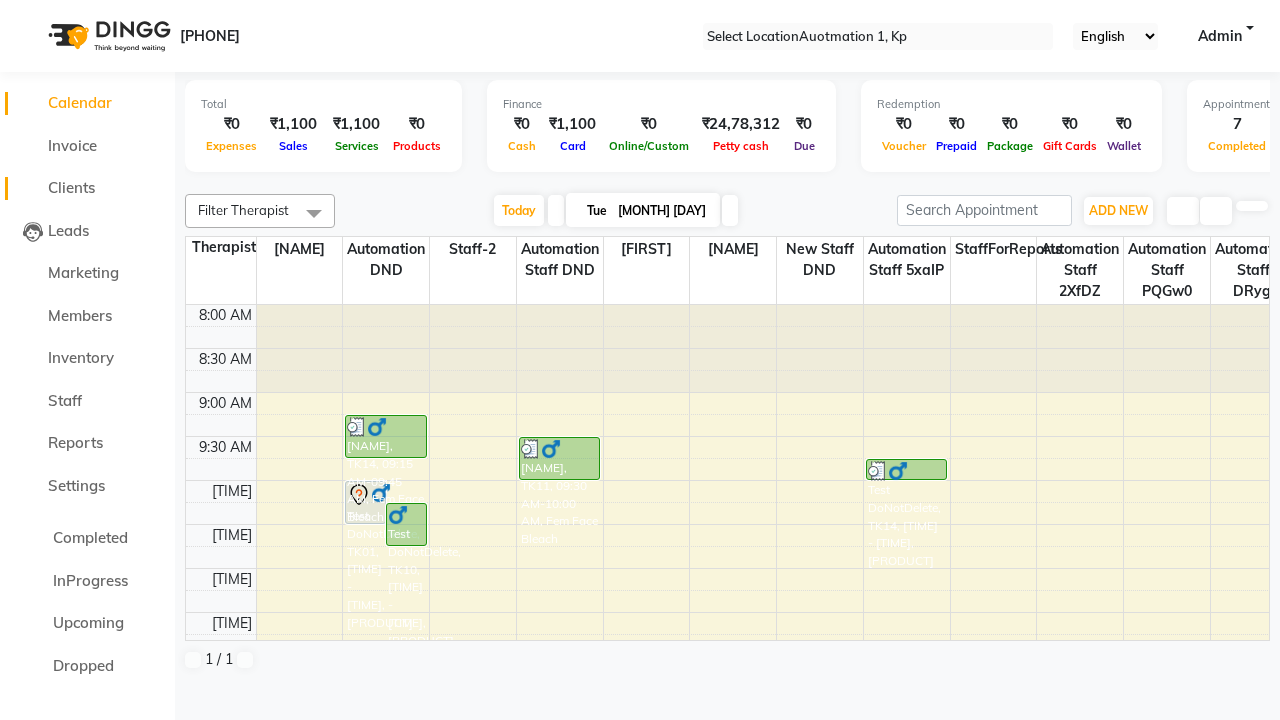 click on "Clients" at bounding box center (71, 187) 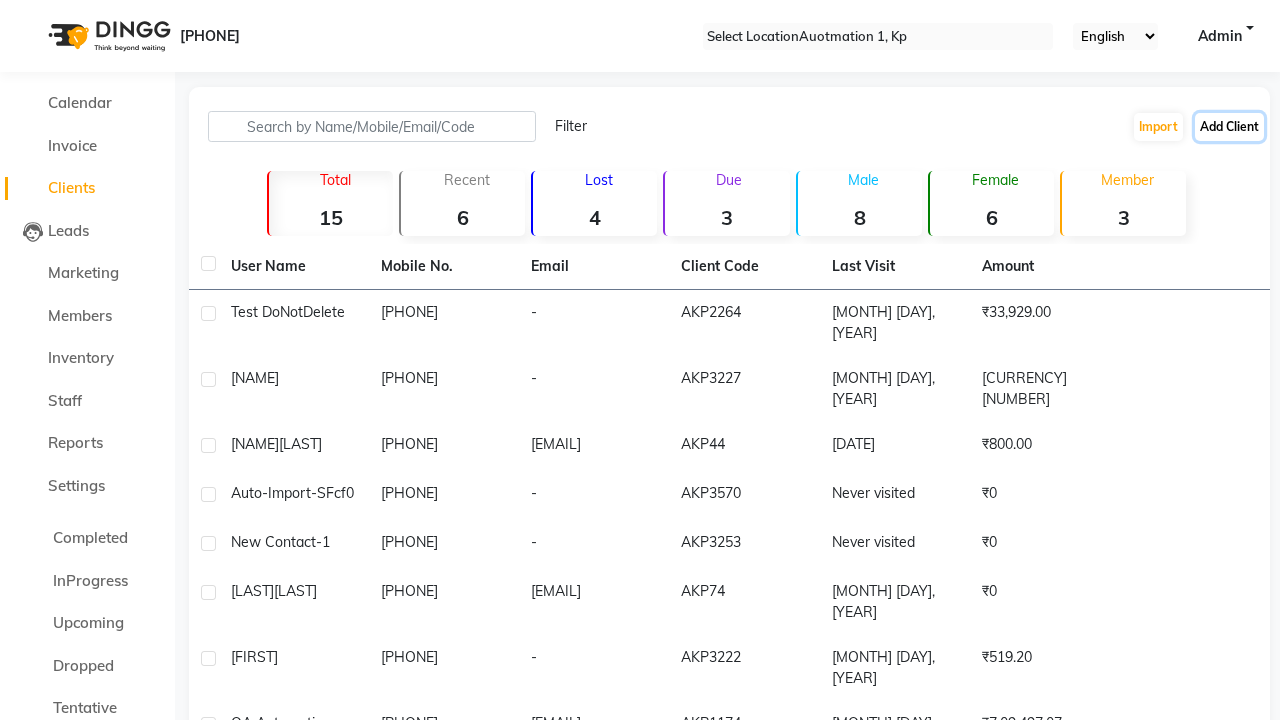 click on "Add Client" at bounding box center [1229, 127] 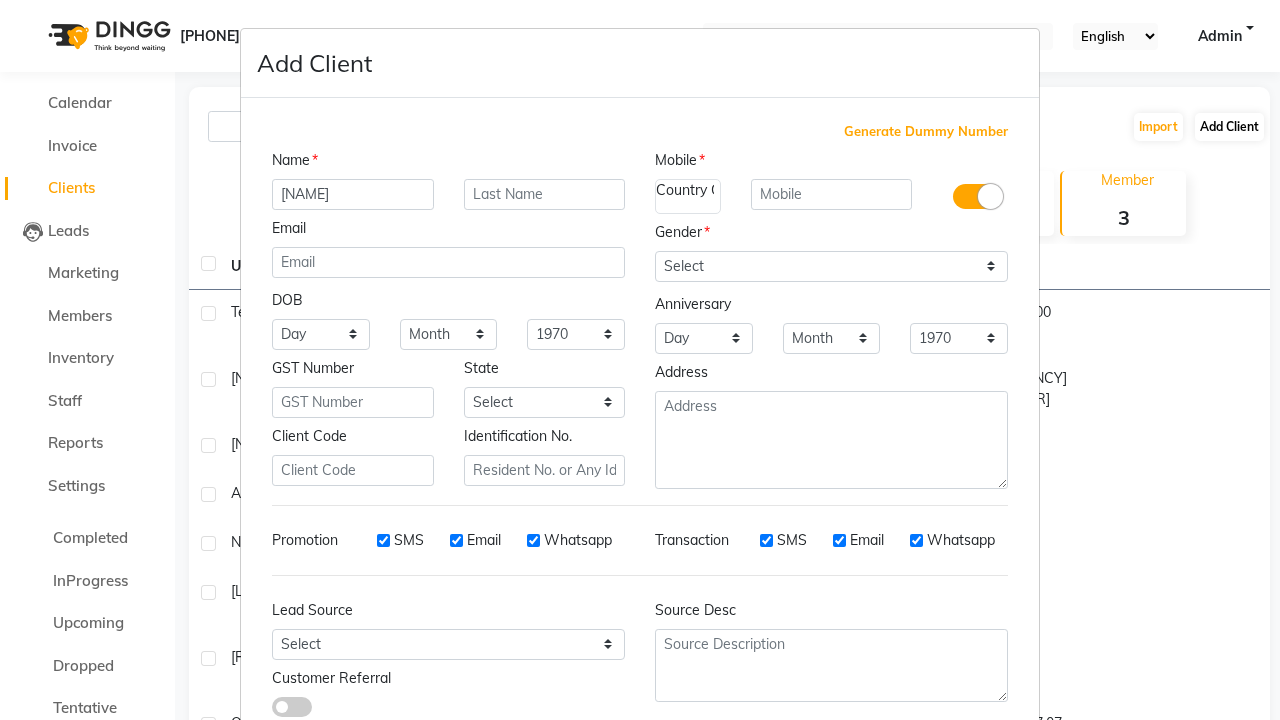 type on "[NAME]" 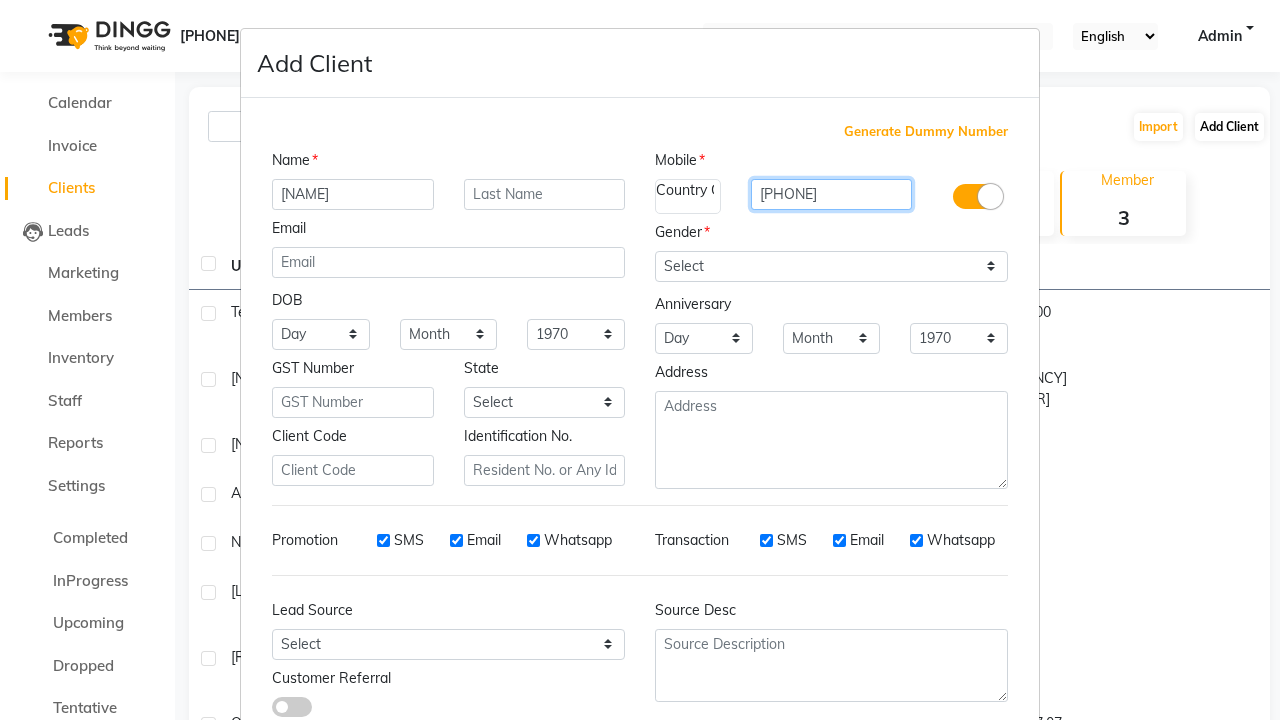 type on "[PHONE]" 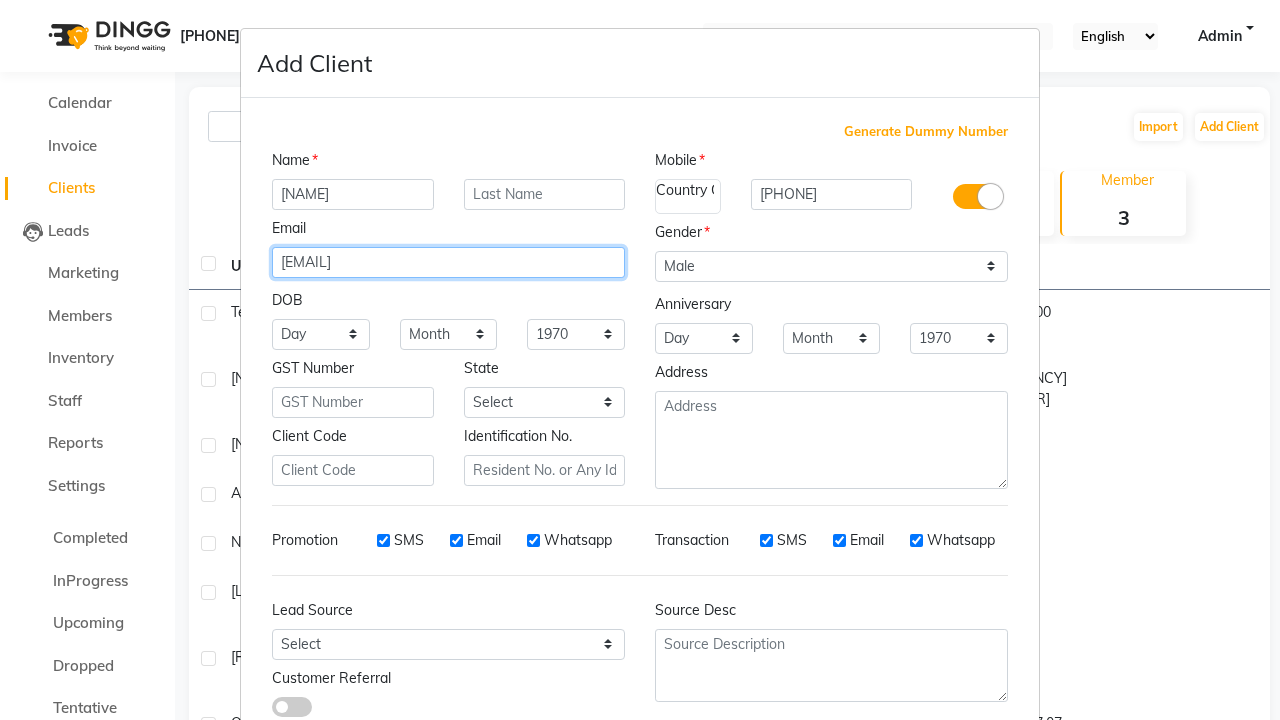 type on "[EMAIL]" 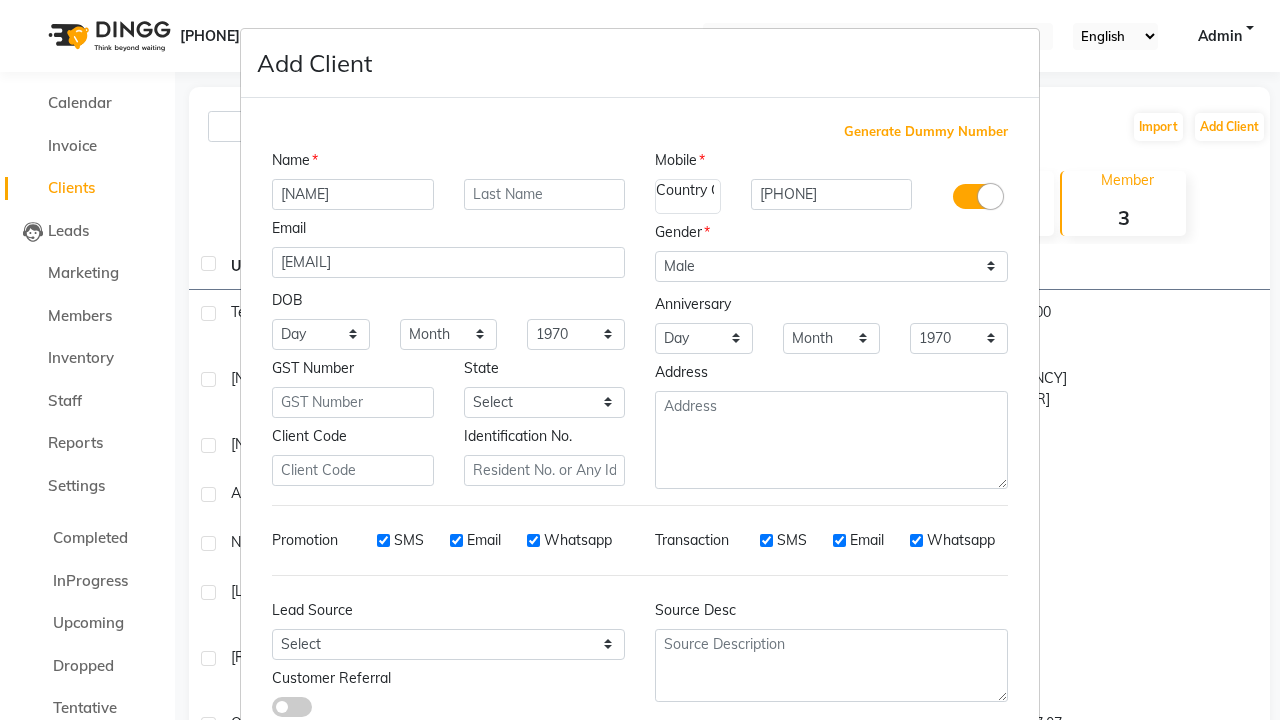 click on "Add" at bounding box center (910, 786) 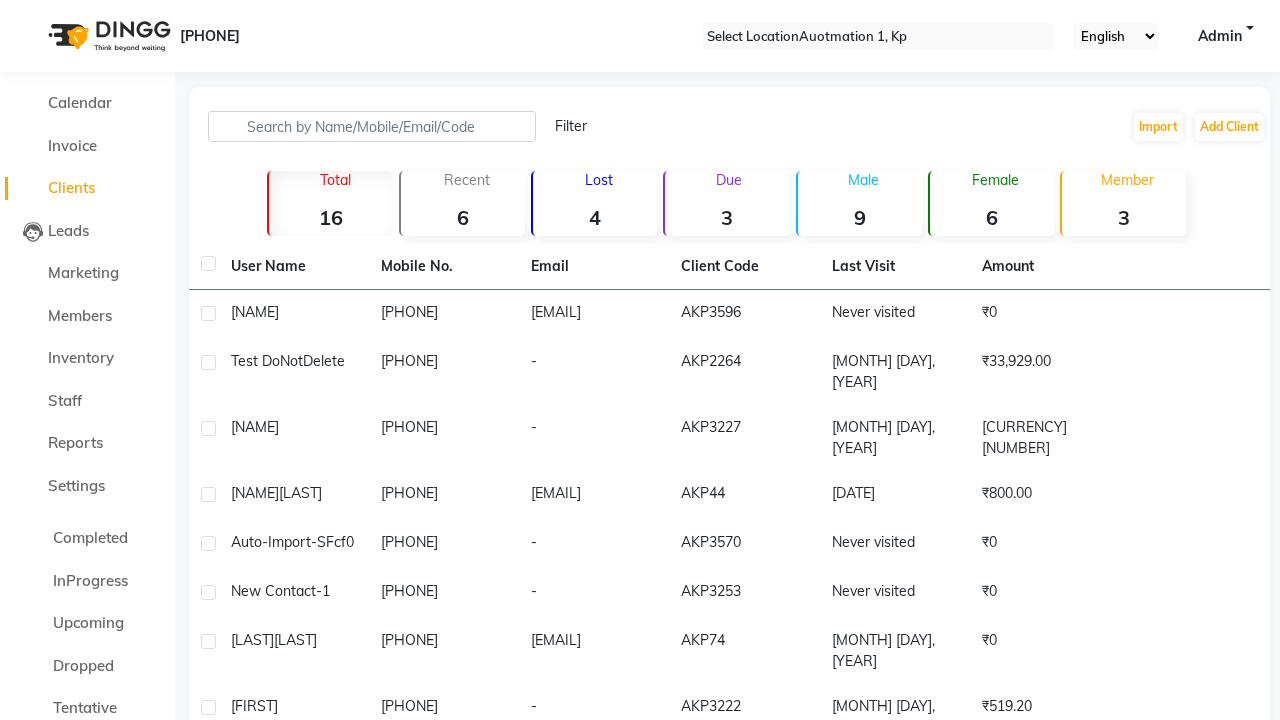 click on "Successfully created new user." at bounding box center [640, 982] 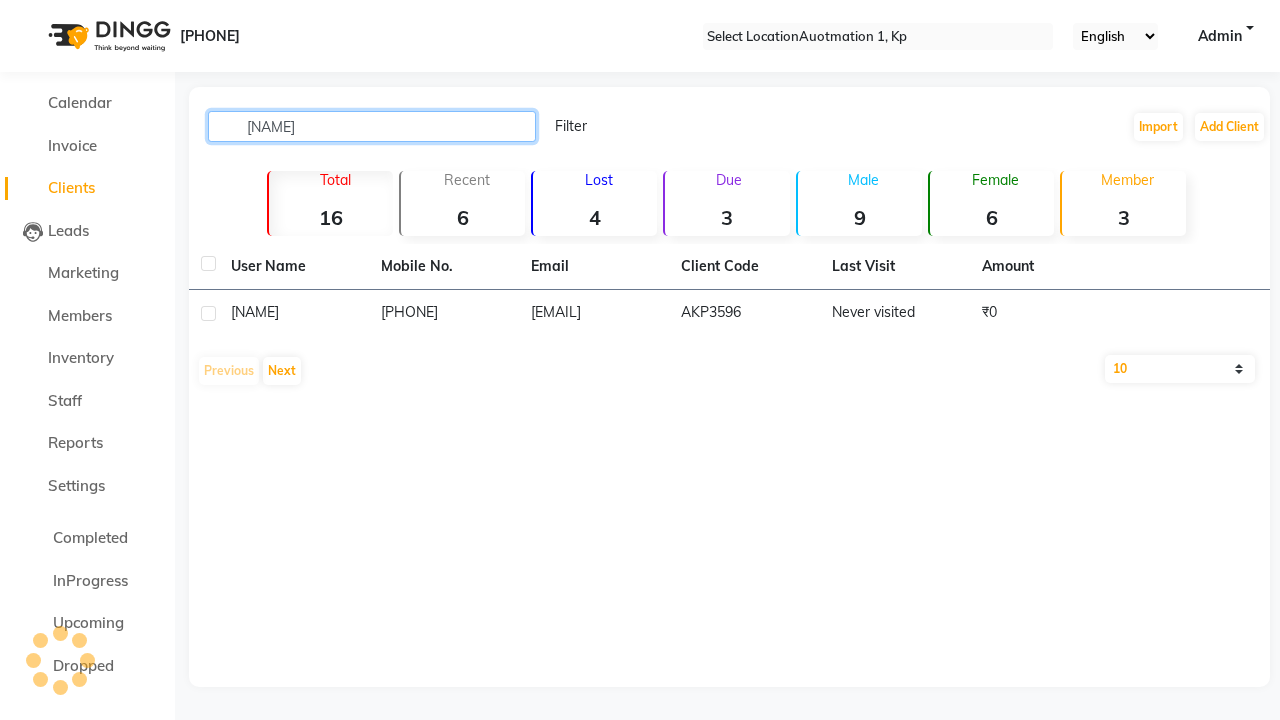 type on "[NAME]" 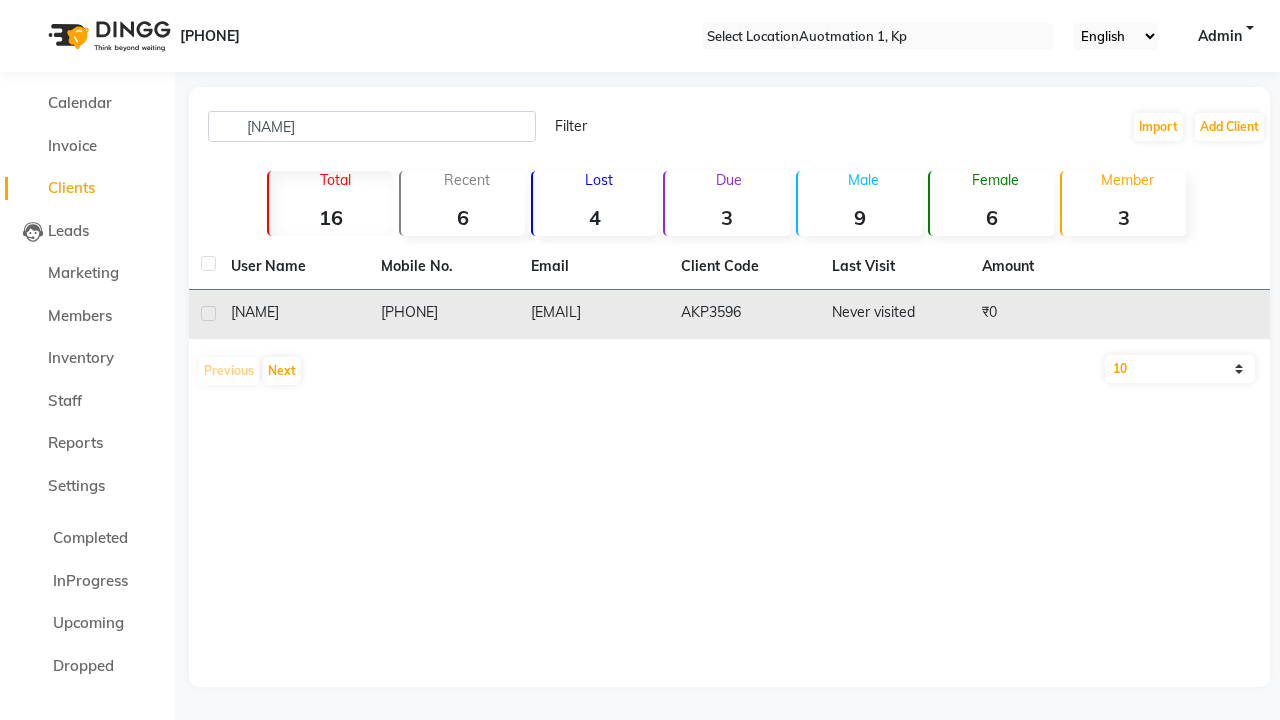click on "AKP3596" at bounding box center (744, 314) 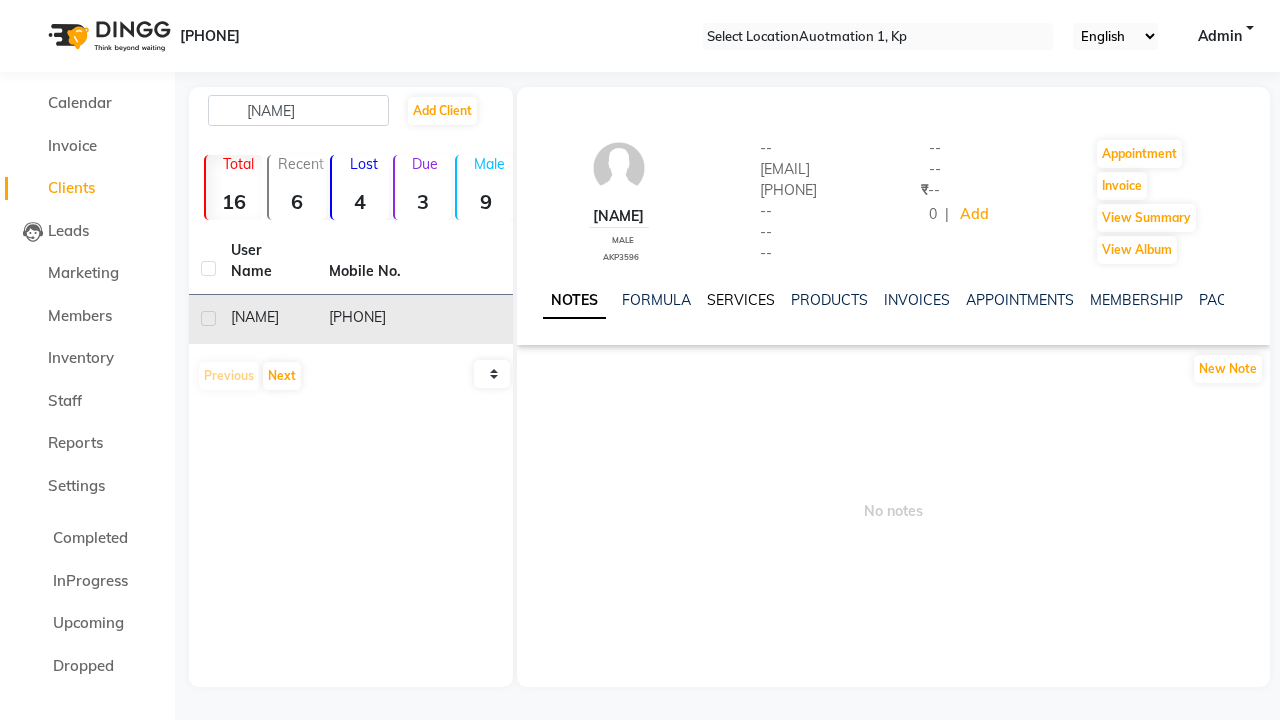 click on "NOTES" at bounding box center [574, 301] 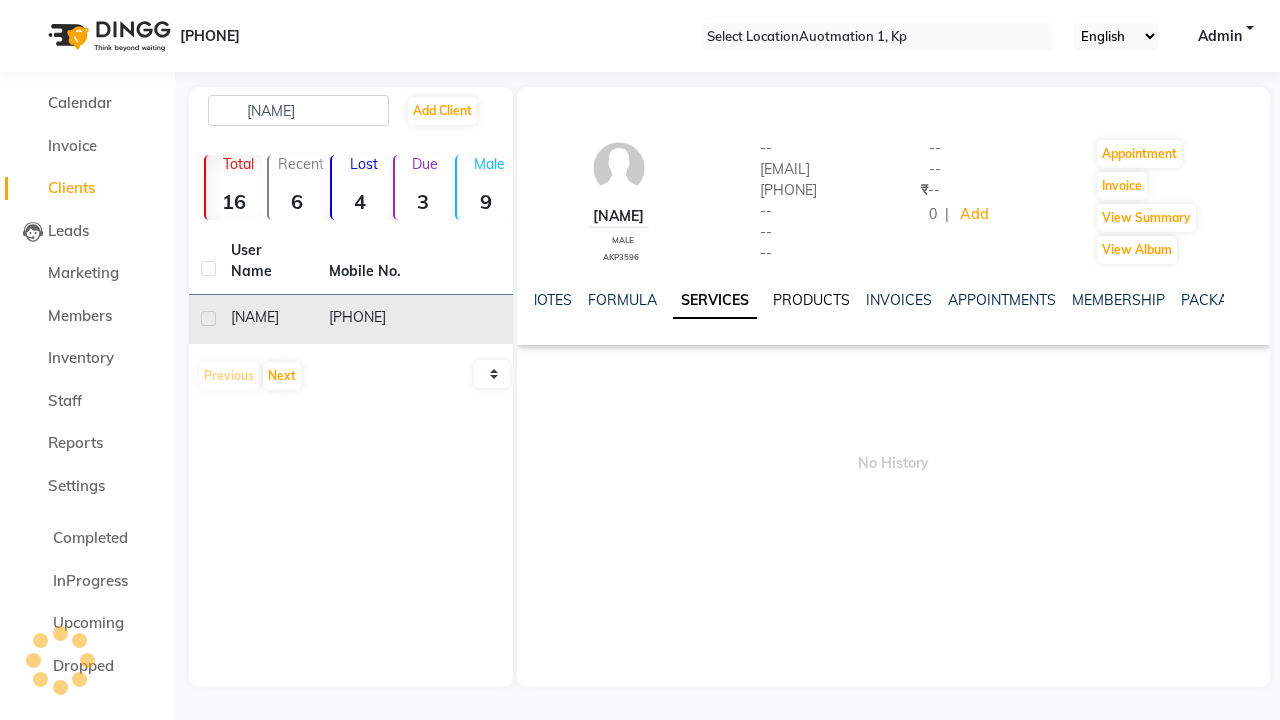 click on "PRODUCTS" at bounding box center [811, 300] 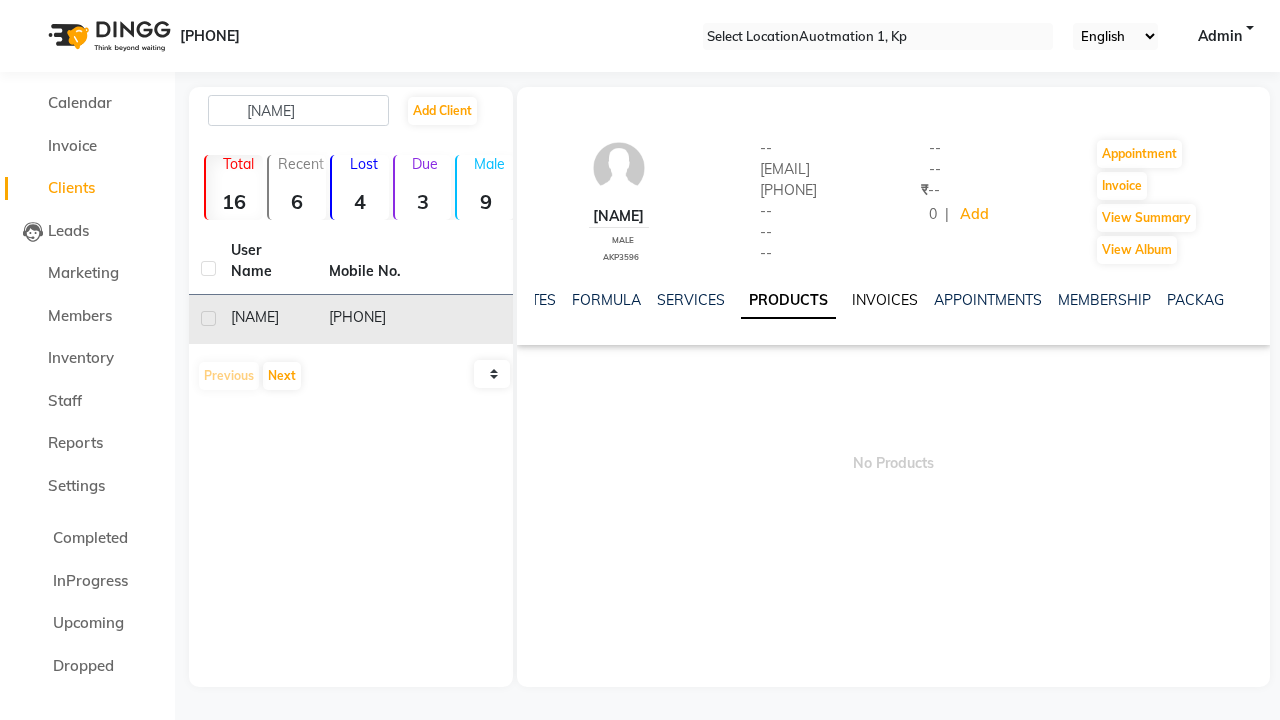 click on "INVOICES" at bounding box center (885, 300) 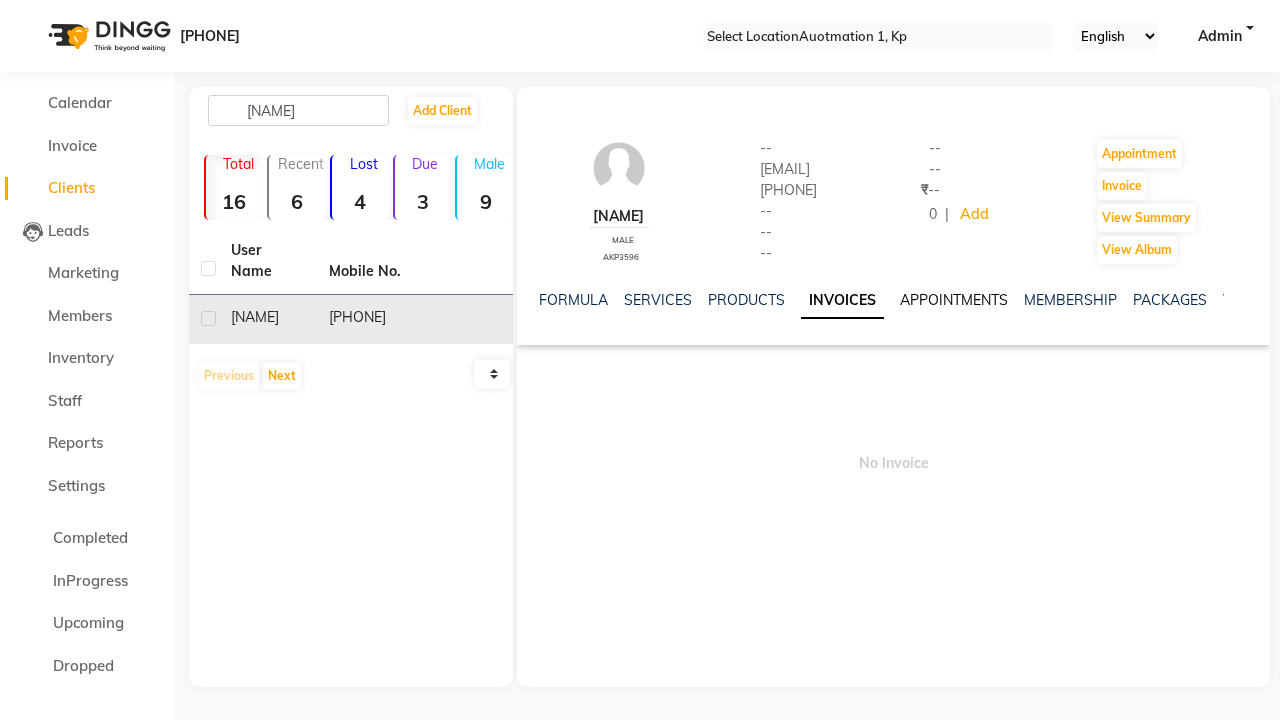click on "APPOINTMENTS" at bounding box center (954, 300) 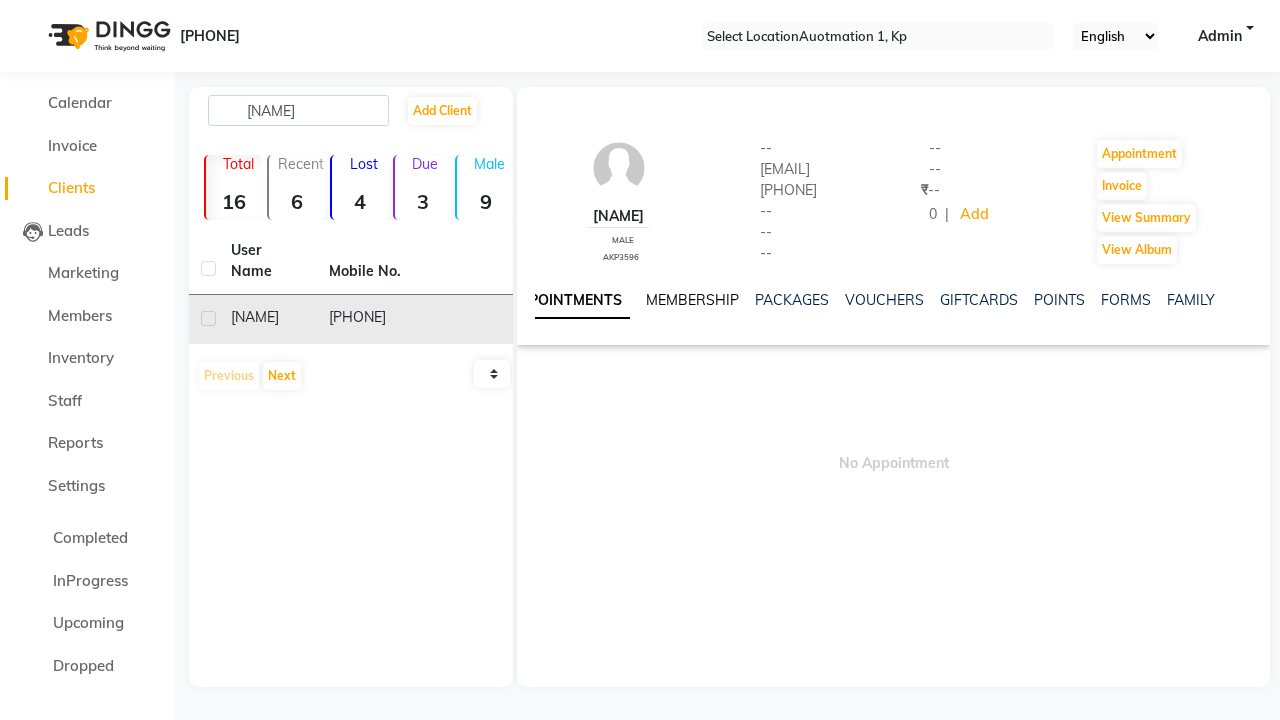 click on "MEMBERSHIP" at bounding box center [692, 300] 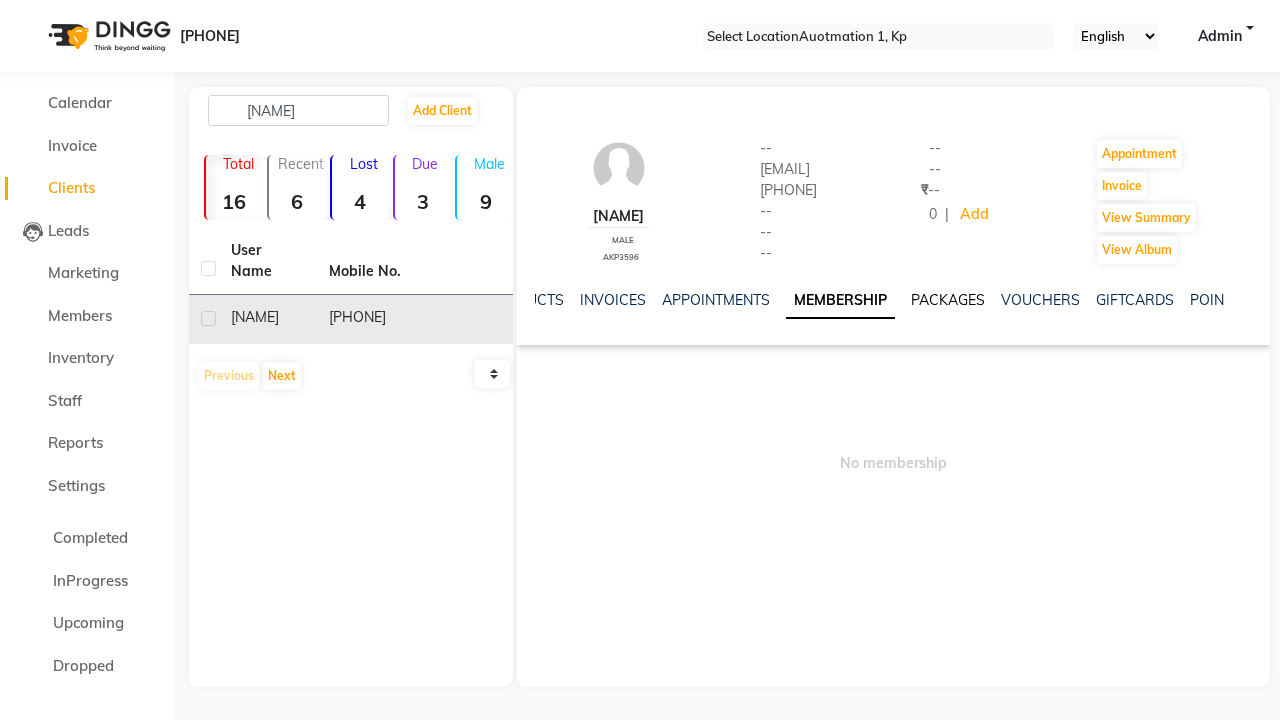click on "PACKAGES" at bounding box center (948, 300) 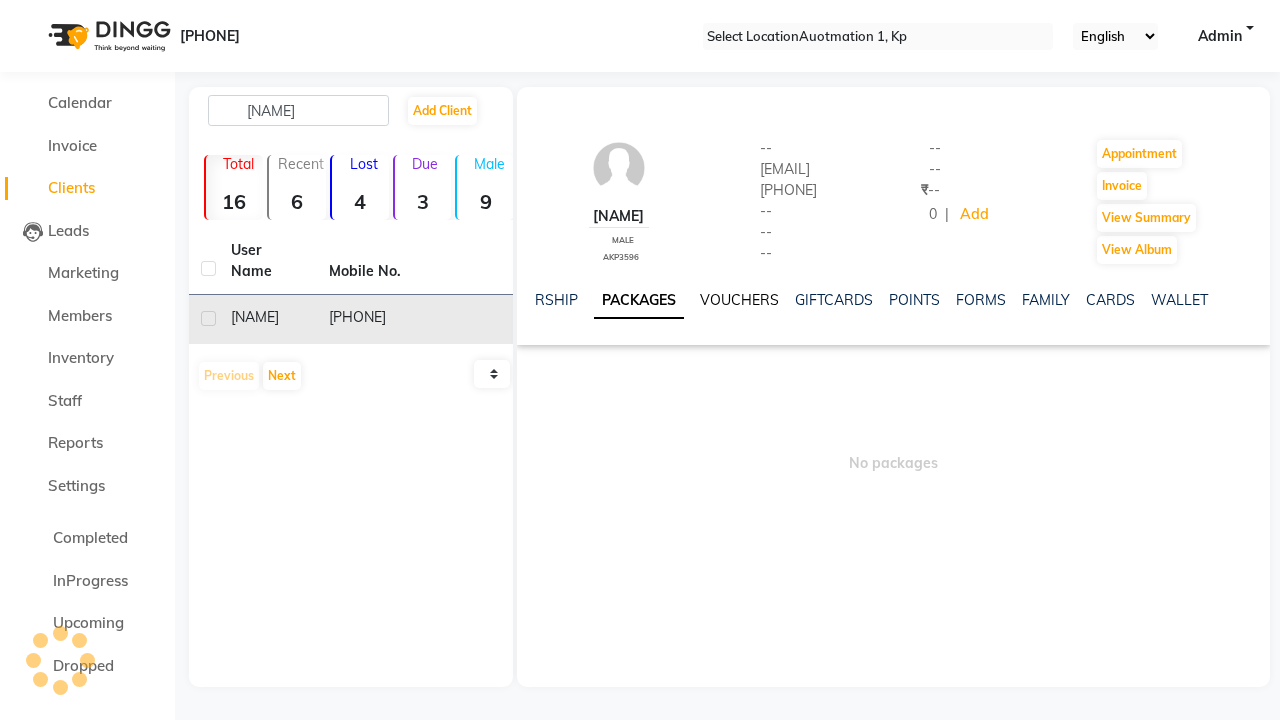 click on "VOUCHERS" at bounding box center [739, 300] 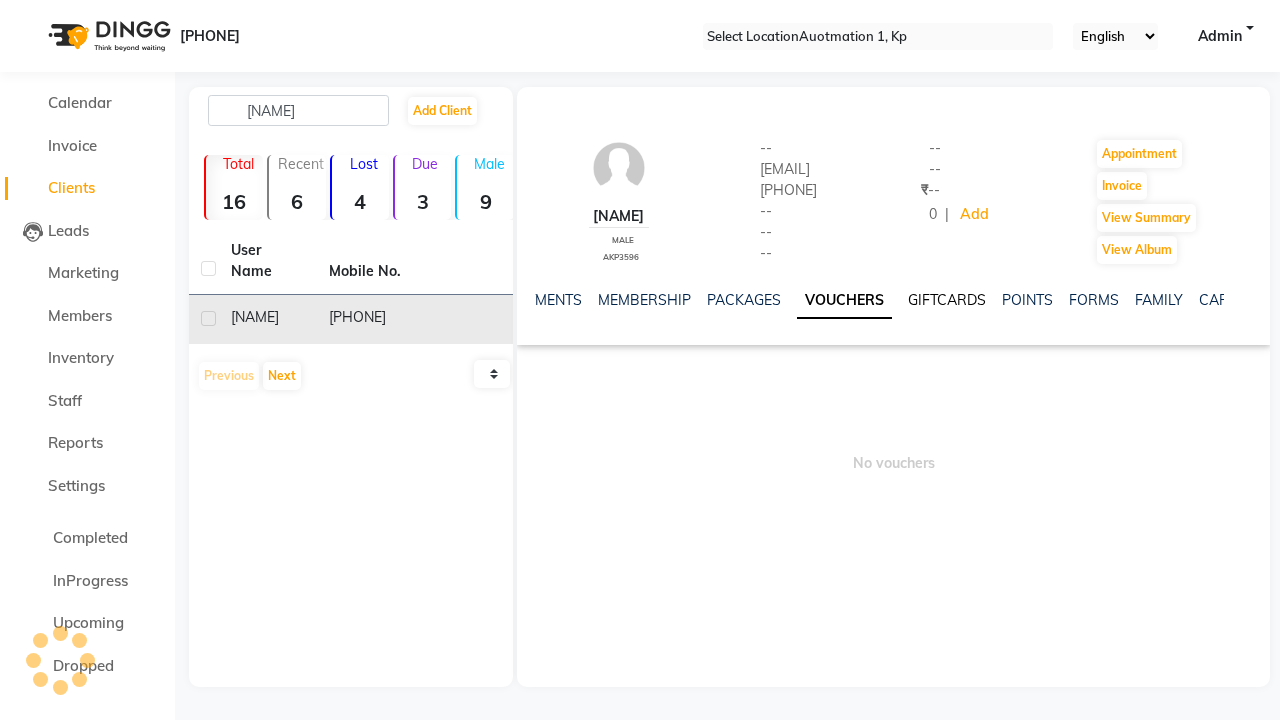 click on "GIFTCARDS" at bounding box center (947, 300) 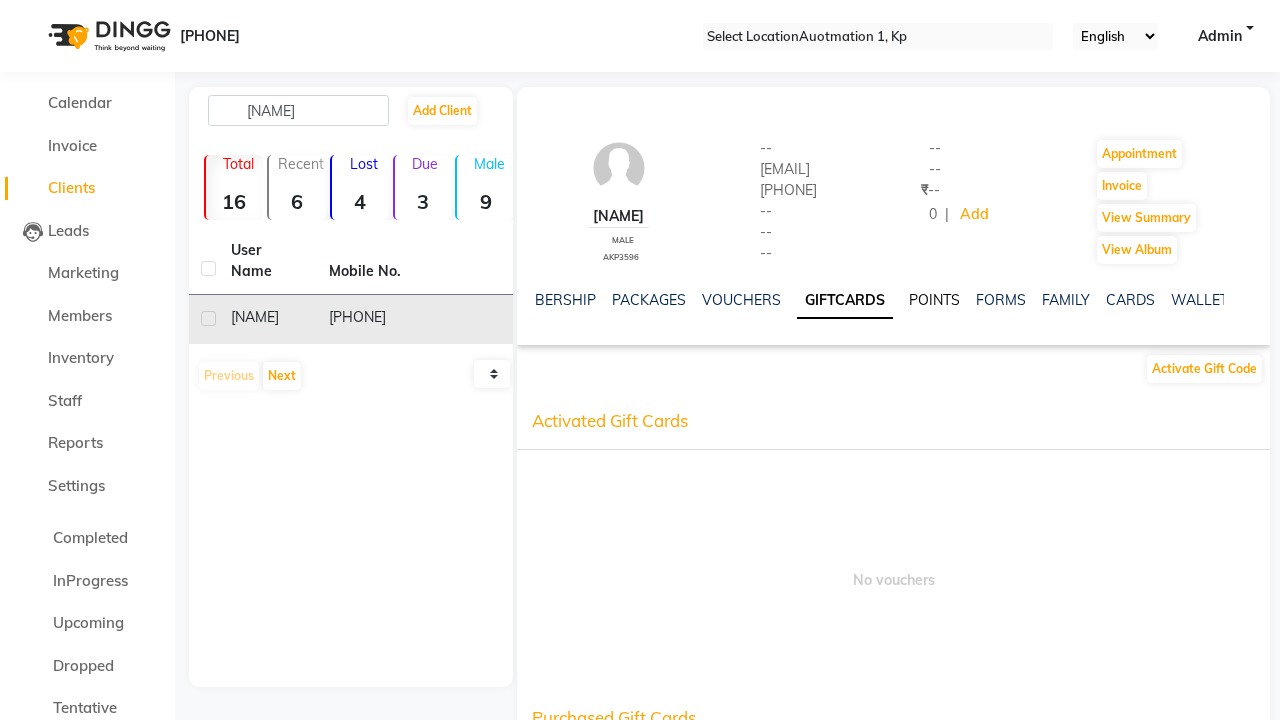 click on "POINTS" at bounding box center (934, 300) 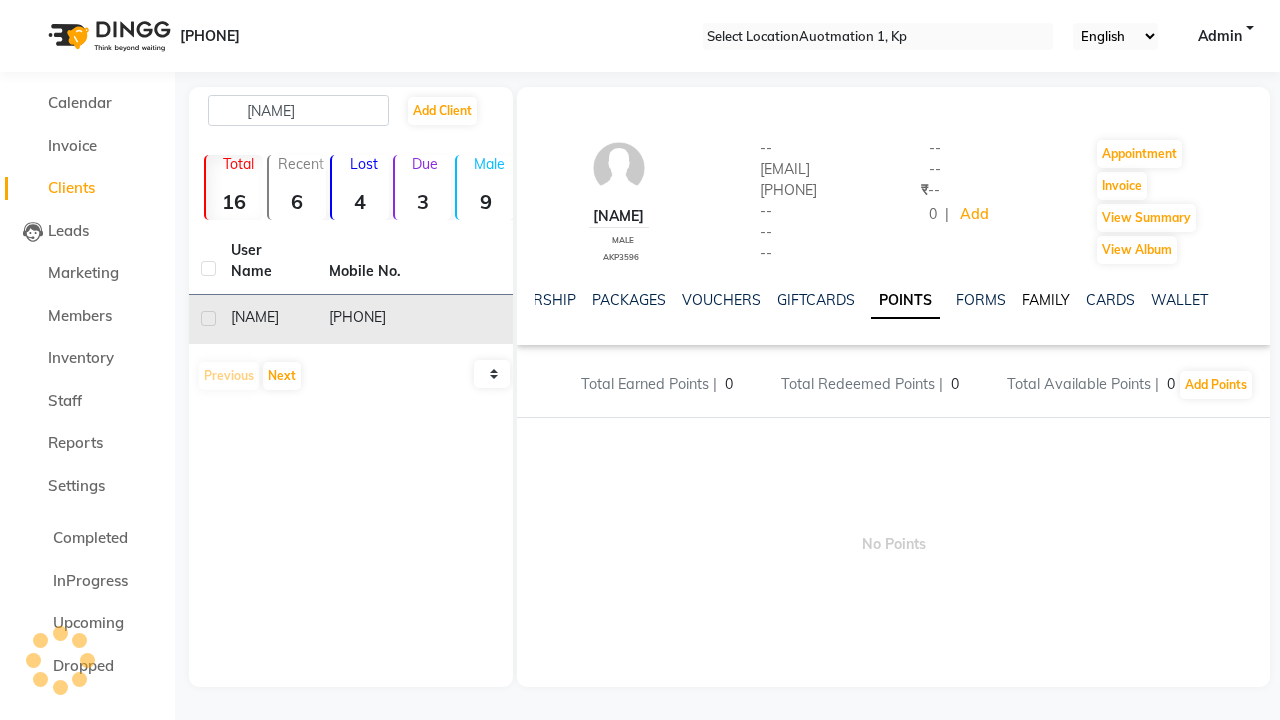 click on "FAMILY" at bounding box center [1046, 300] 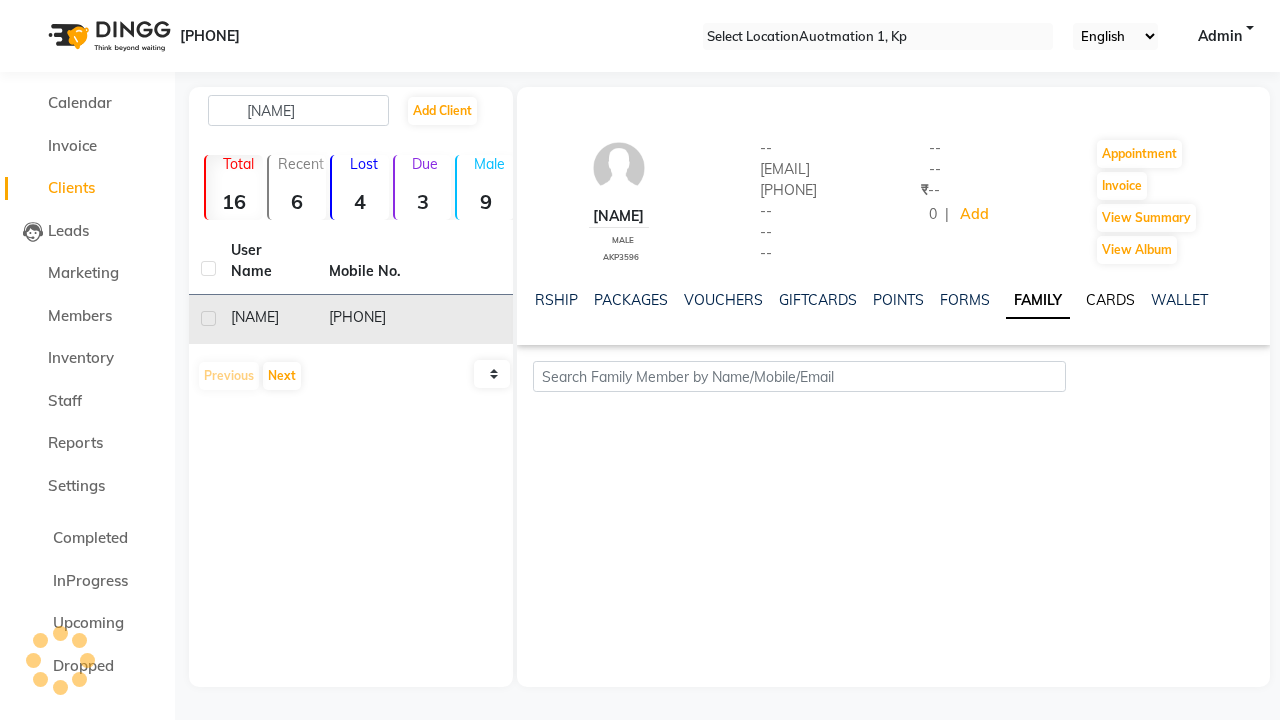 click on "CARDS" at bounding box center [1110, 300] 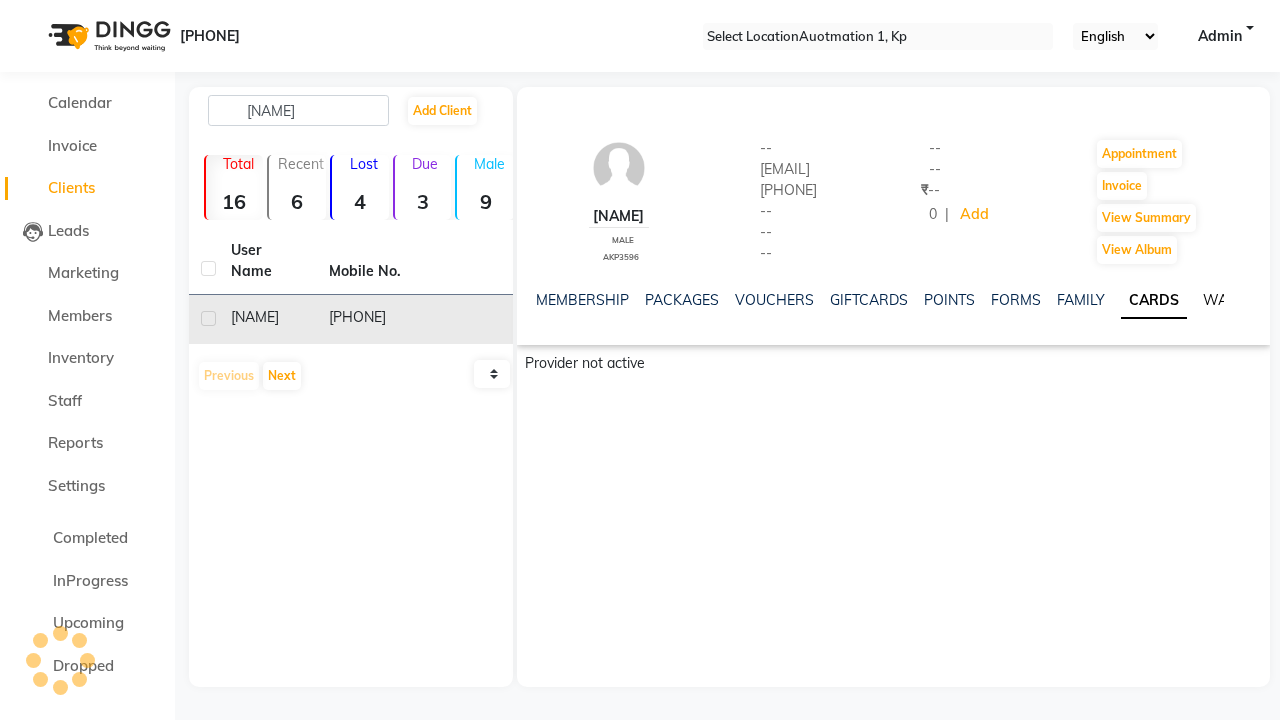 click on "WALLET" at bounding box center (1231, 300) 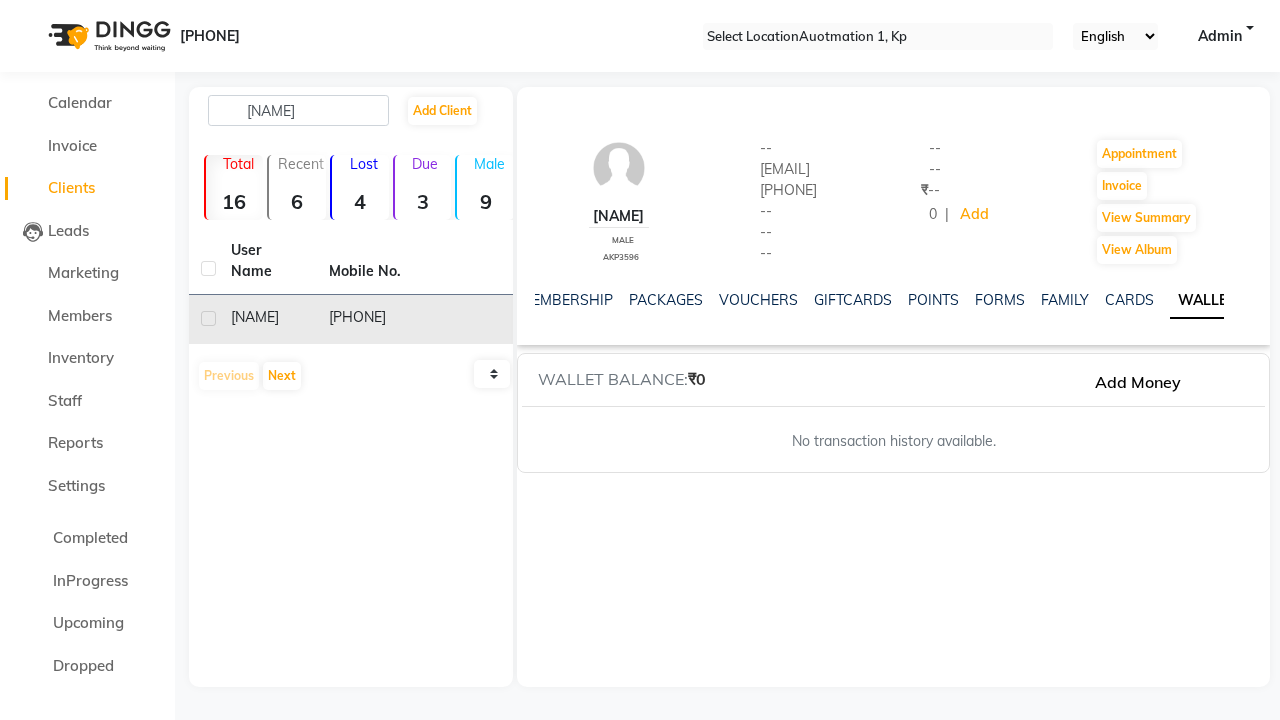 scroll, scrollTop: 0, scrollLeft: 416, axis: horizontal 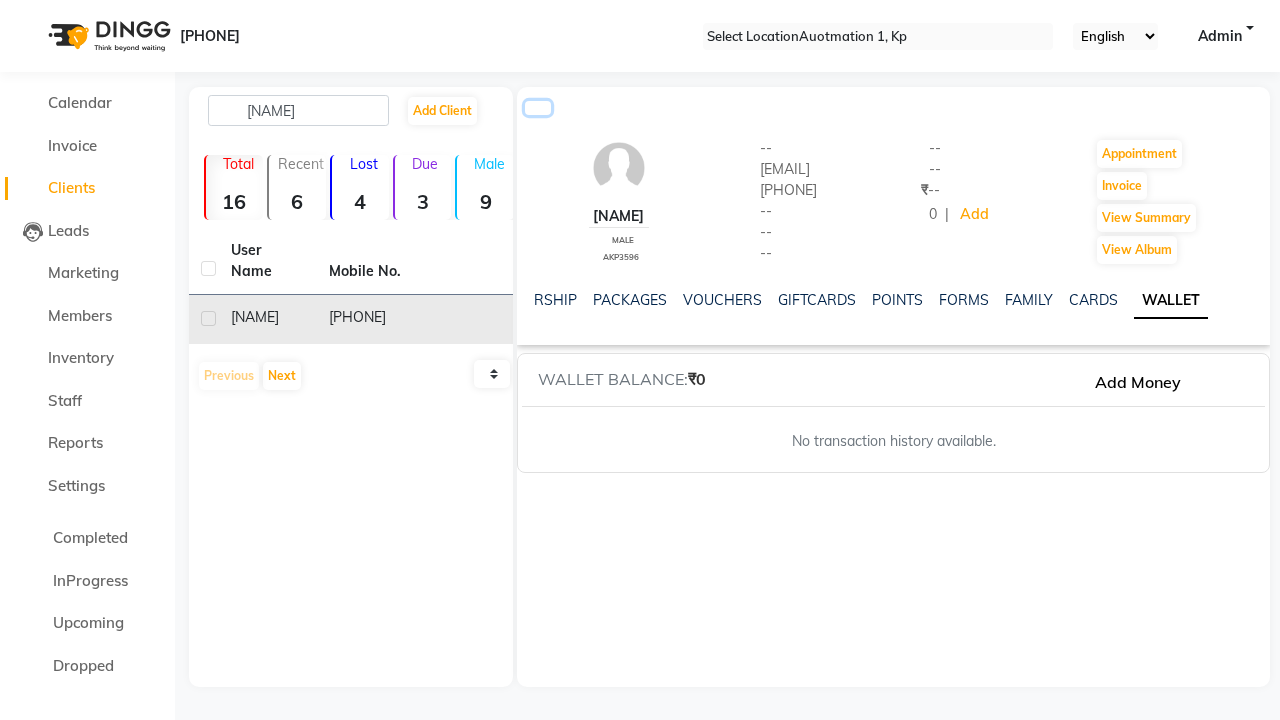 click at bounding box center (538, 108) 